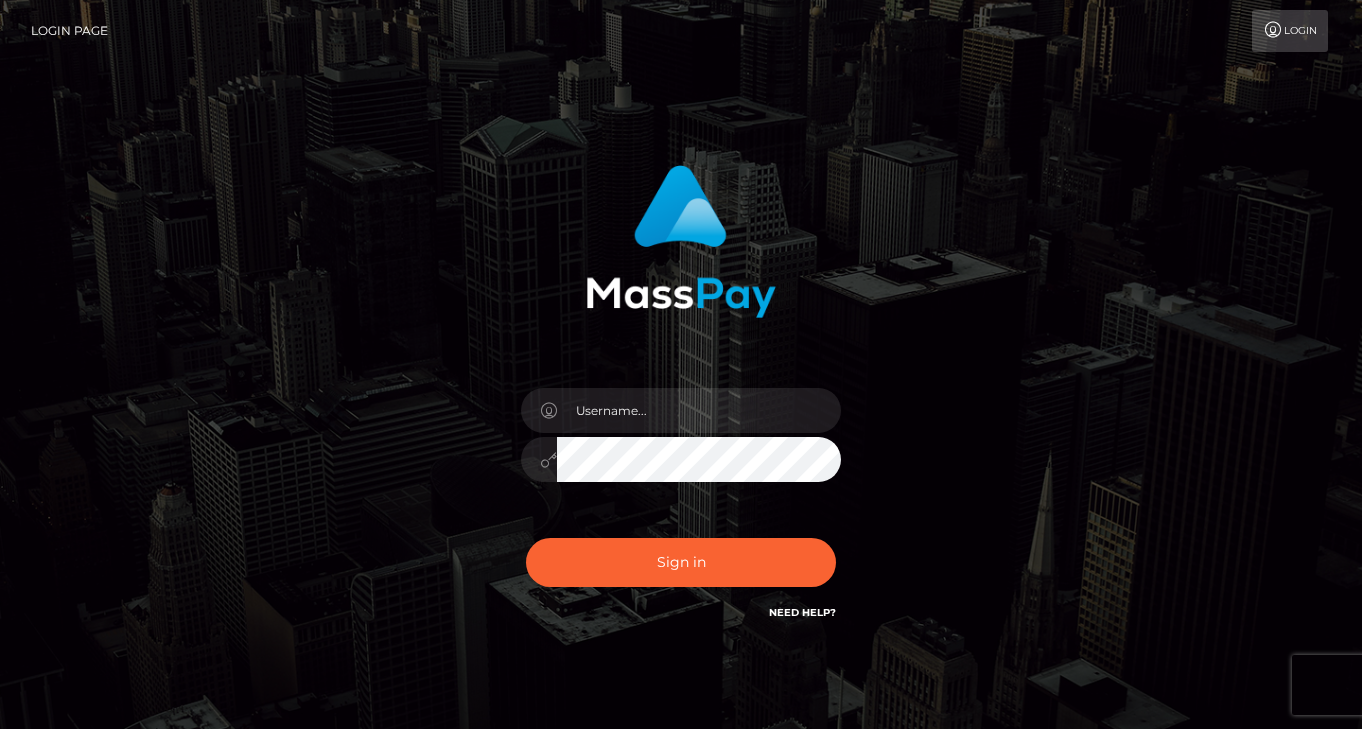 scroll, scrollTop: 0, scrollLeft: 0, axis: both 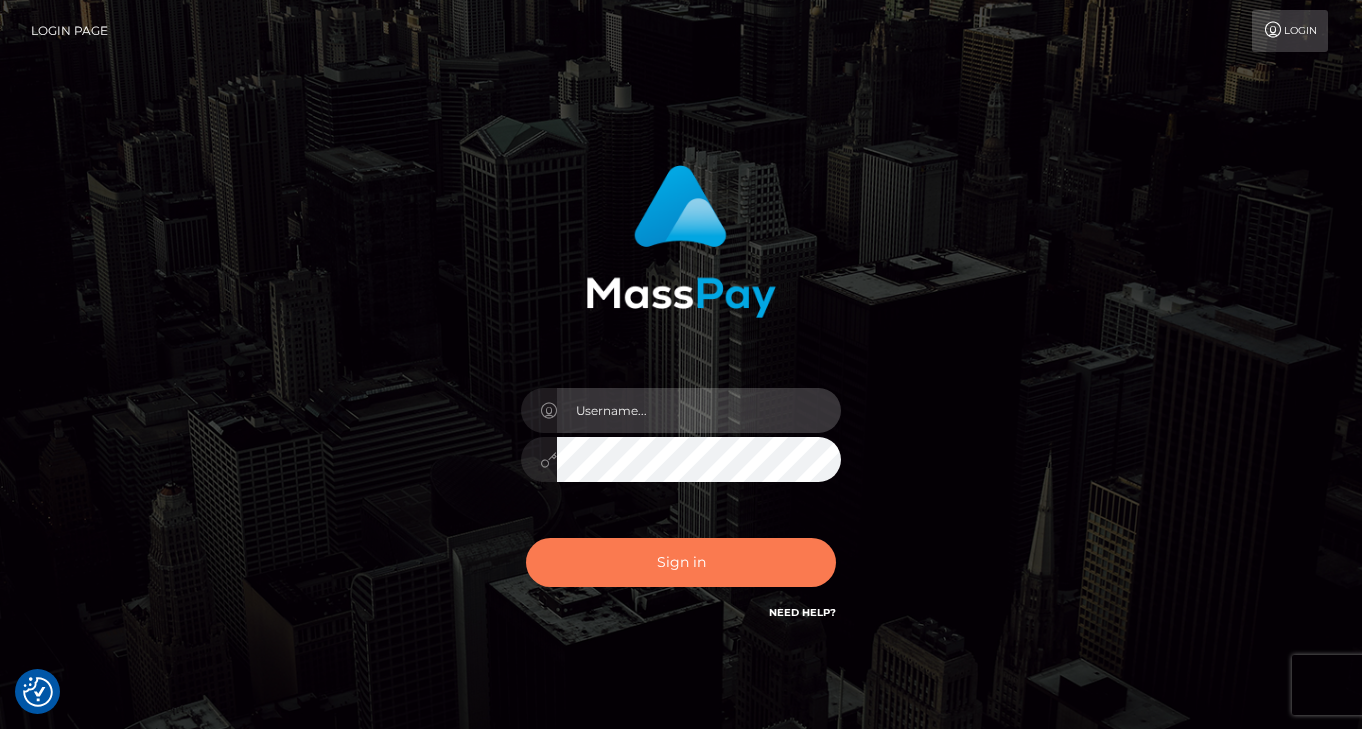 type on "vlad" 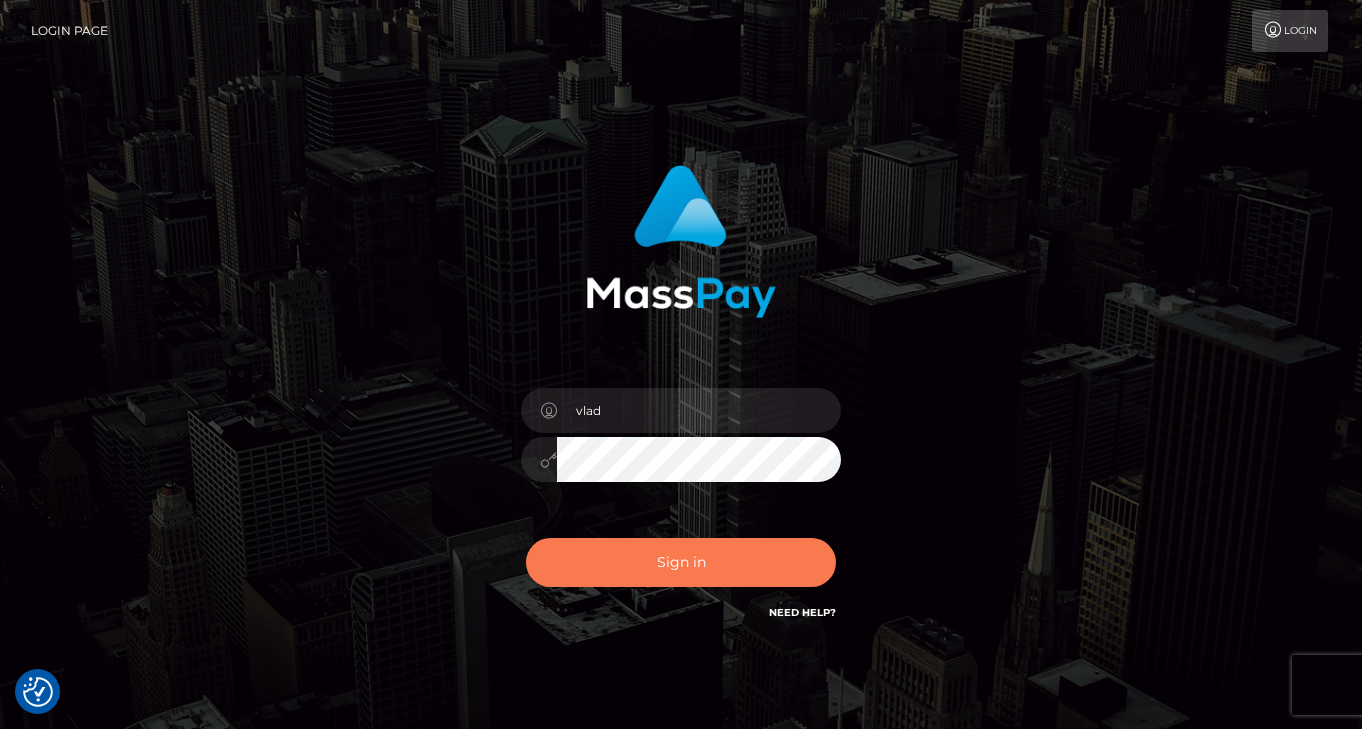click on "Sign in" at bounding box center (681, 562) 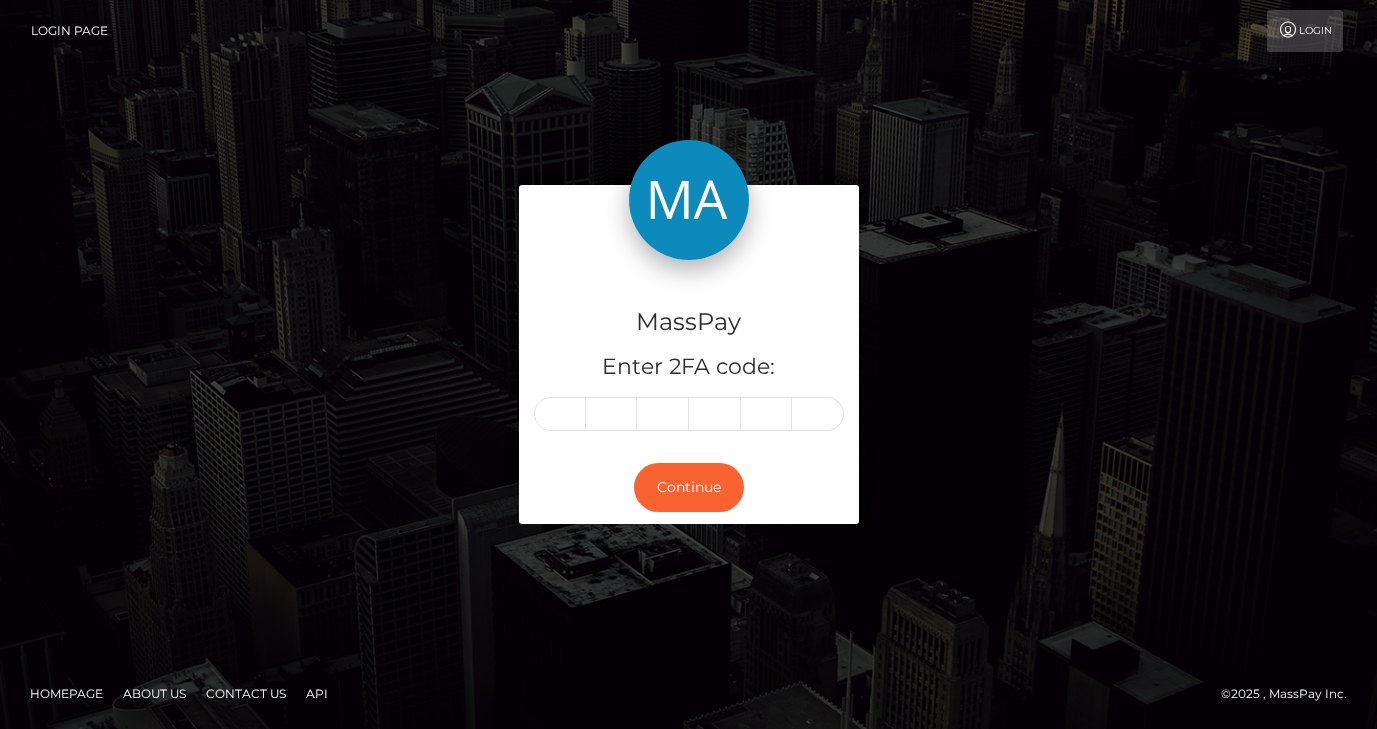 scroll, scrollTop: 0, scrollLeft: 0, axis: both 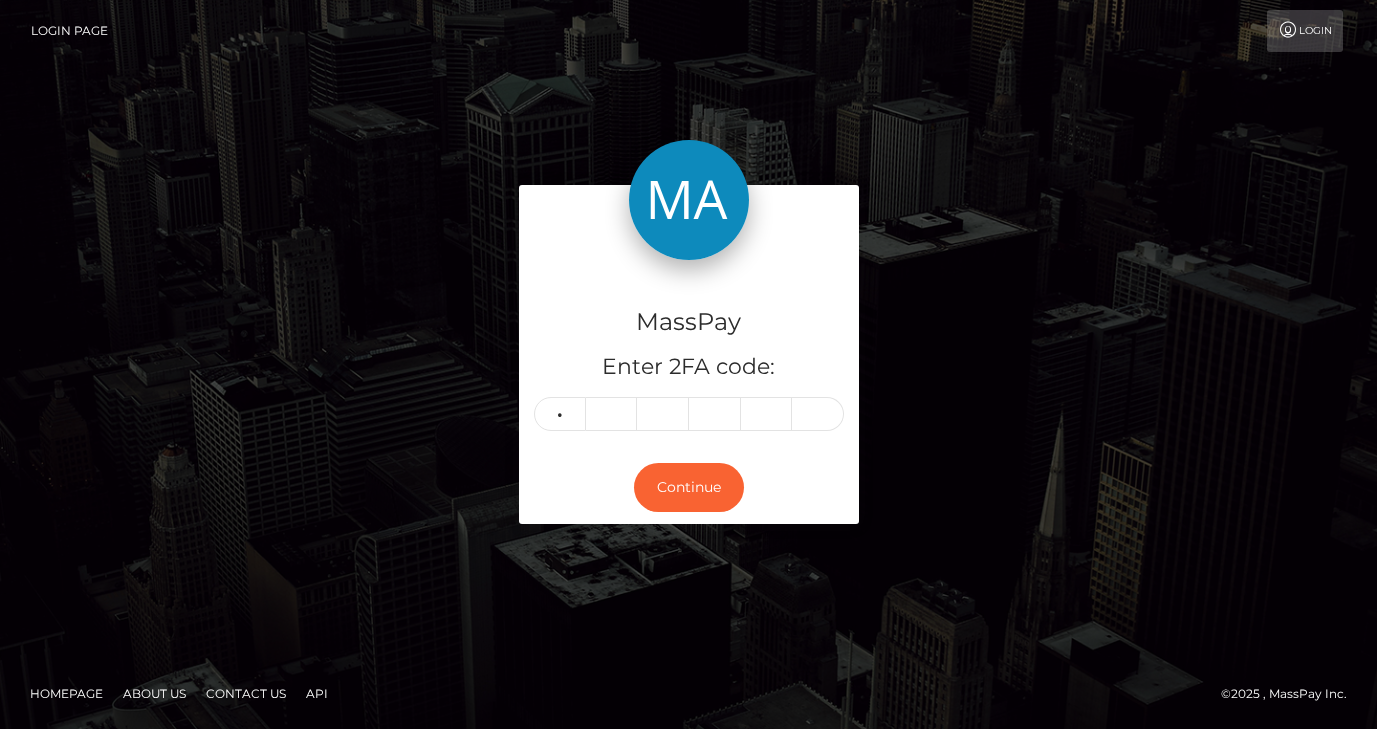 type on "2" 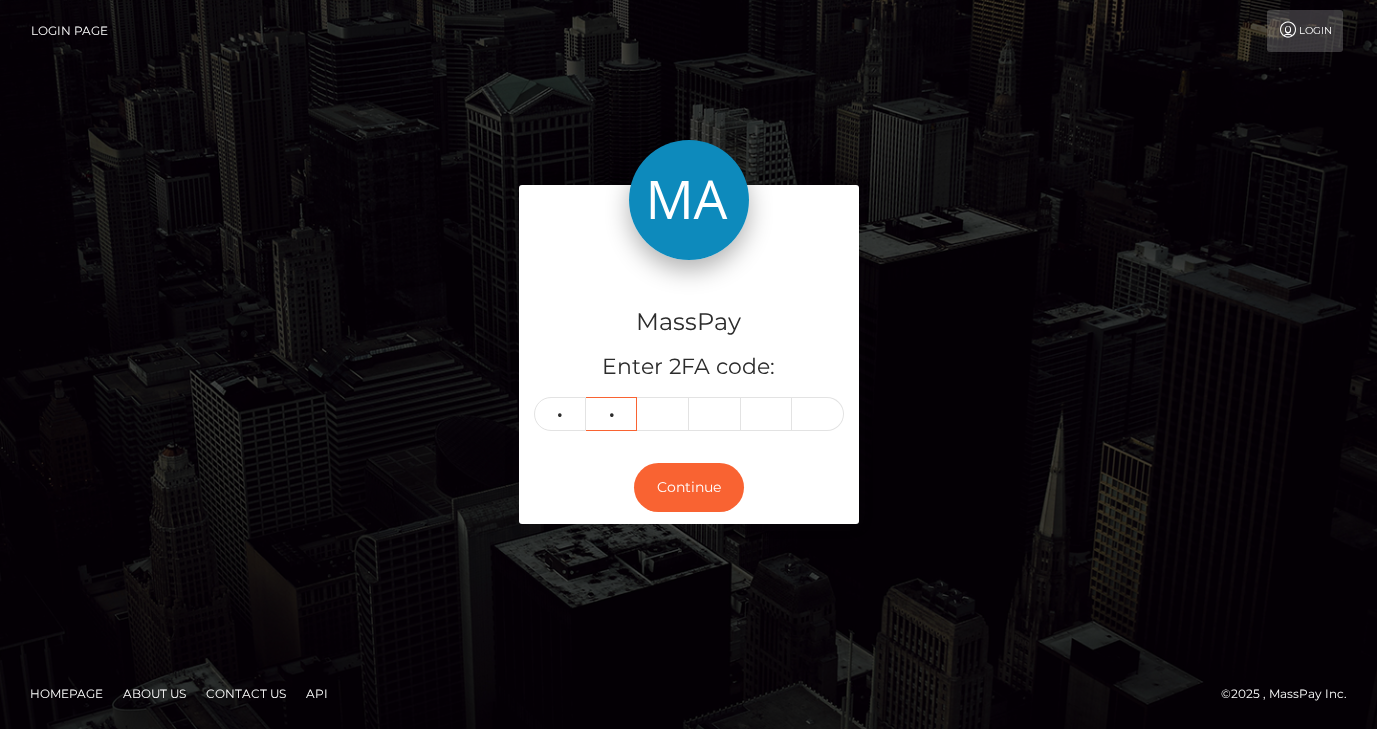 type on "5" 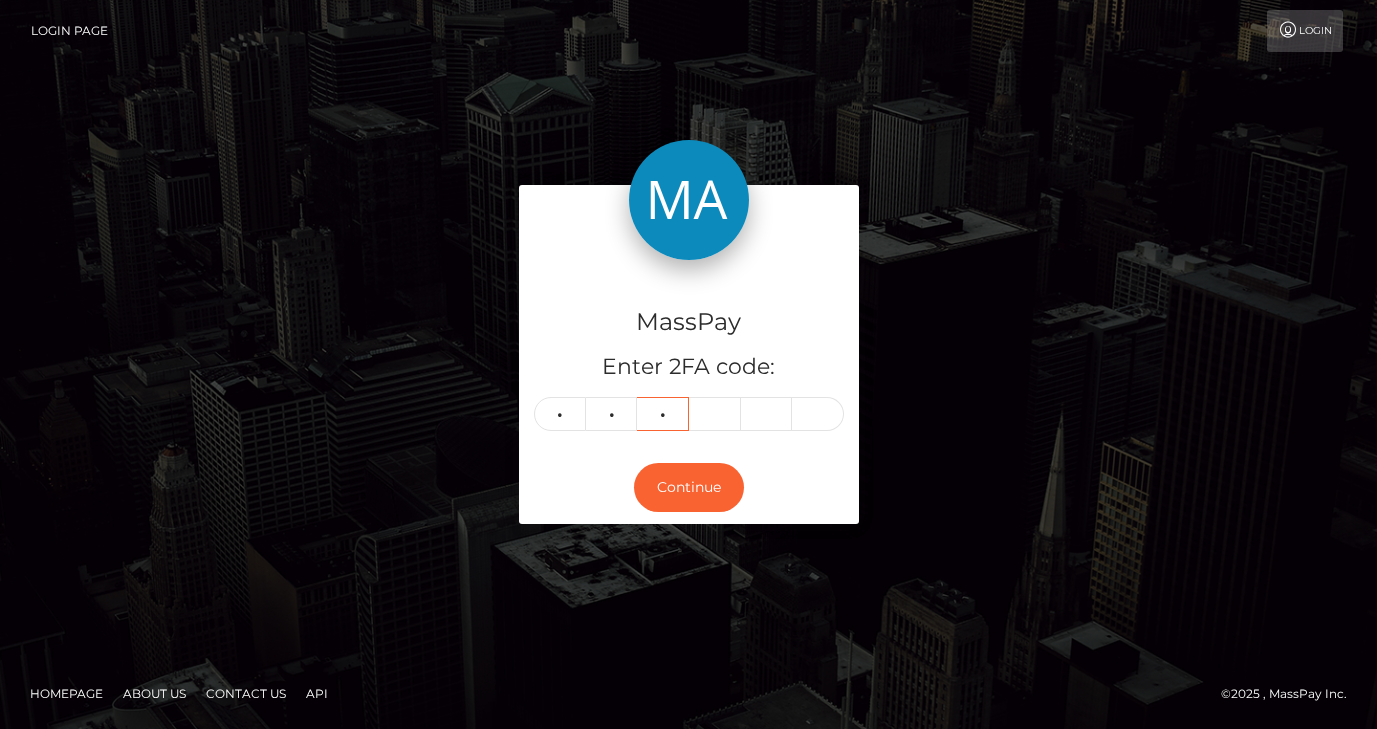 type on "3" 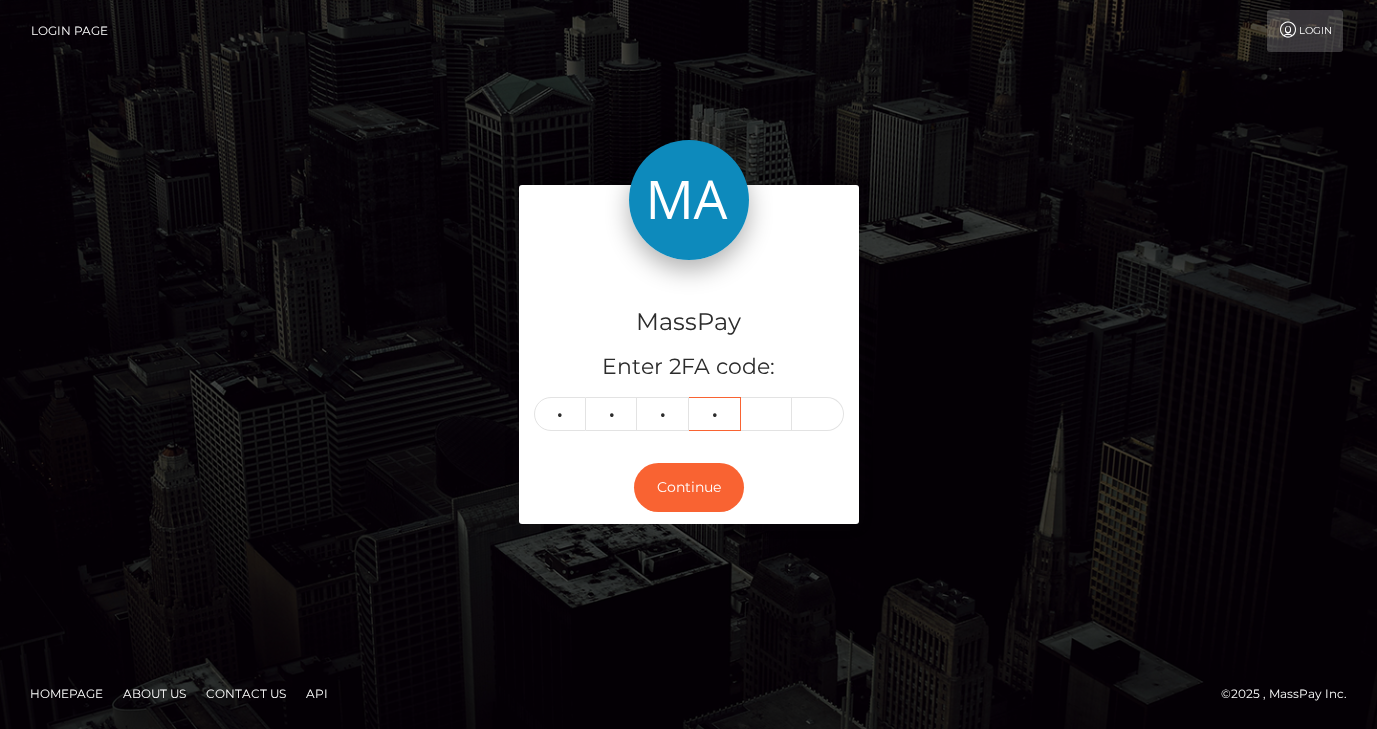 type on "3" 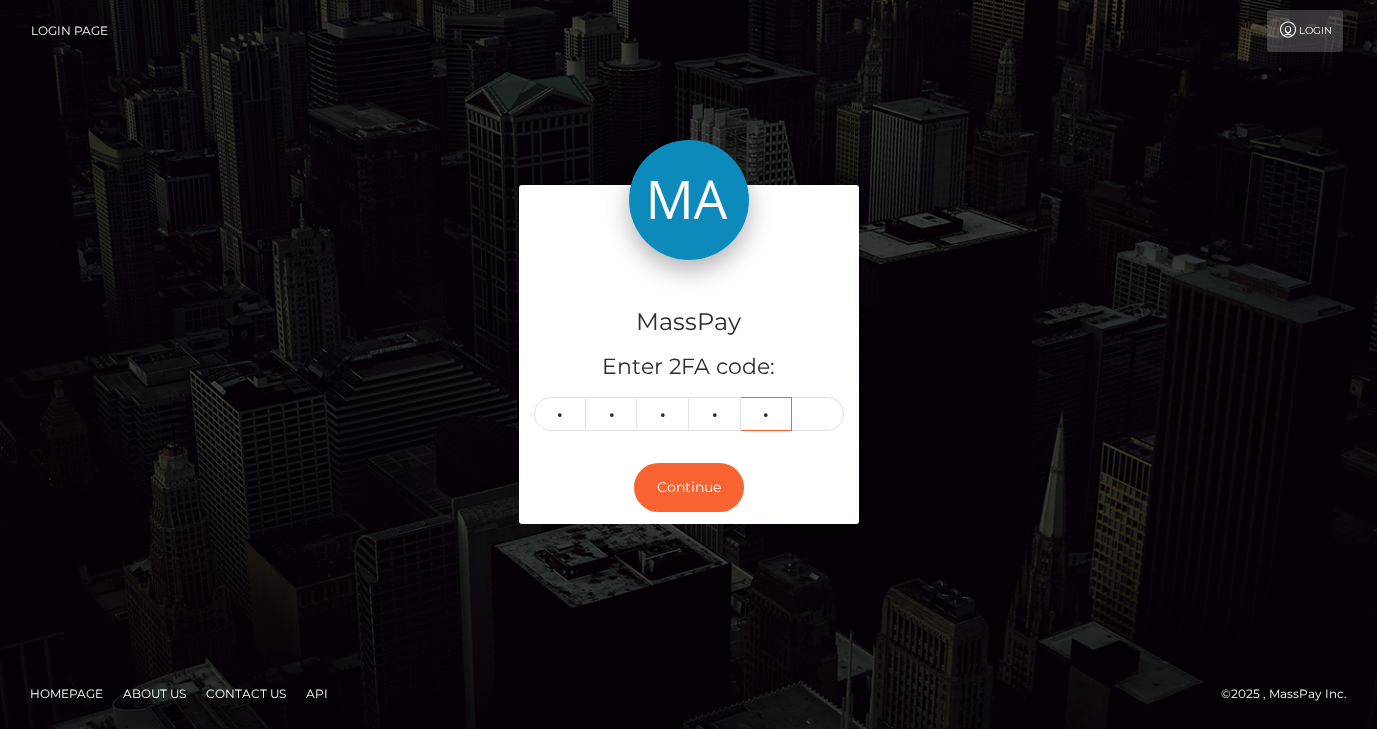 type on "6" 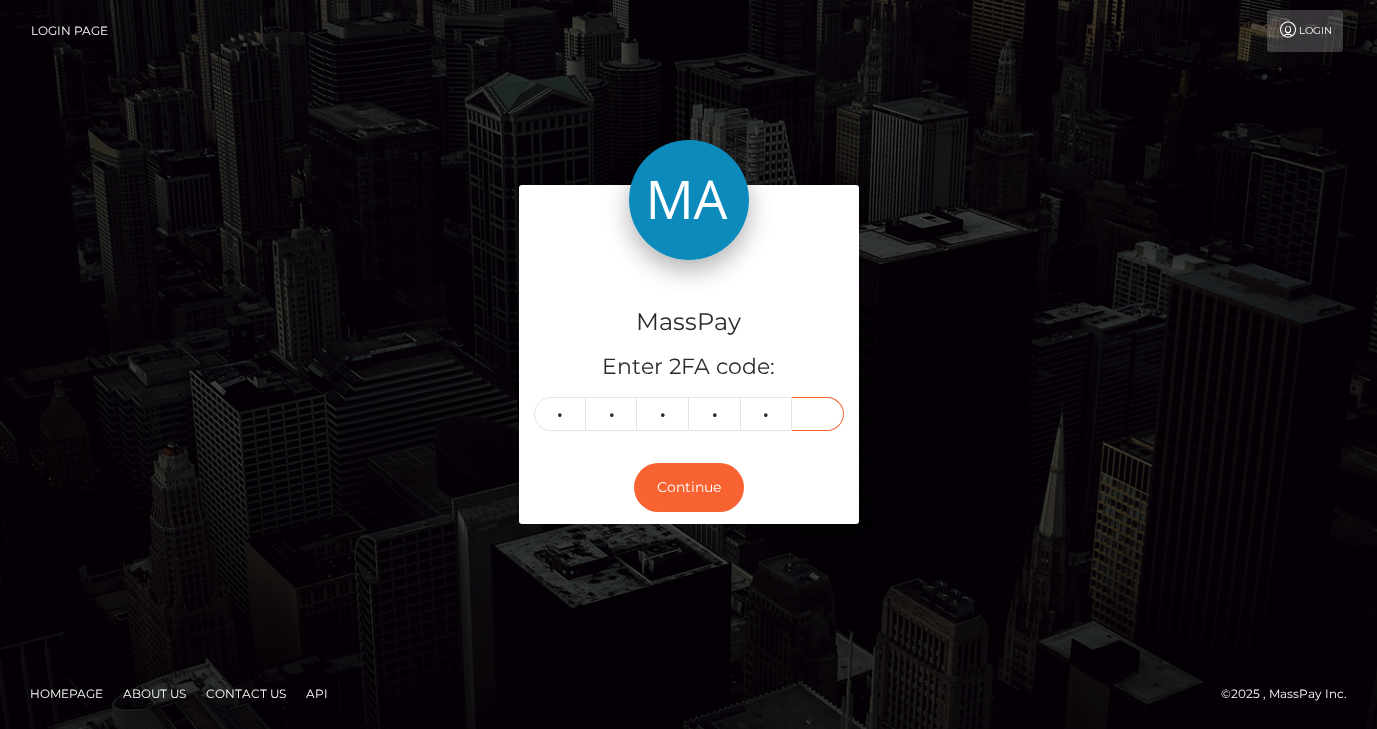 type on "4" 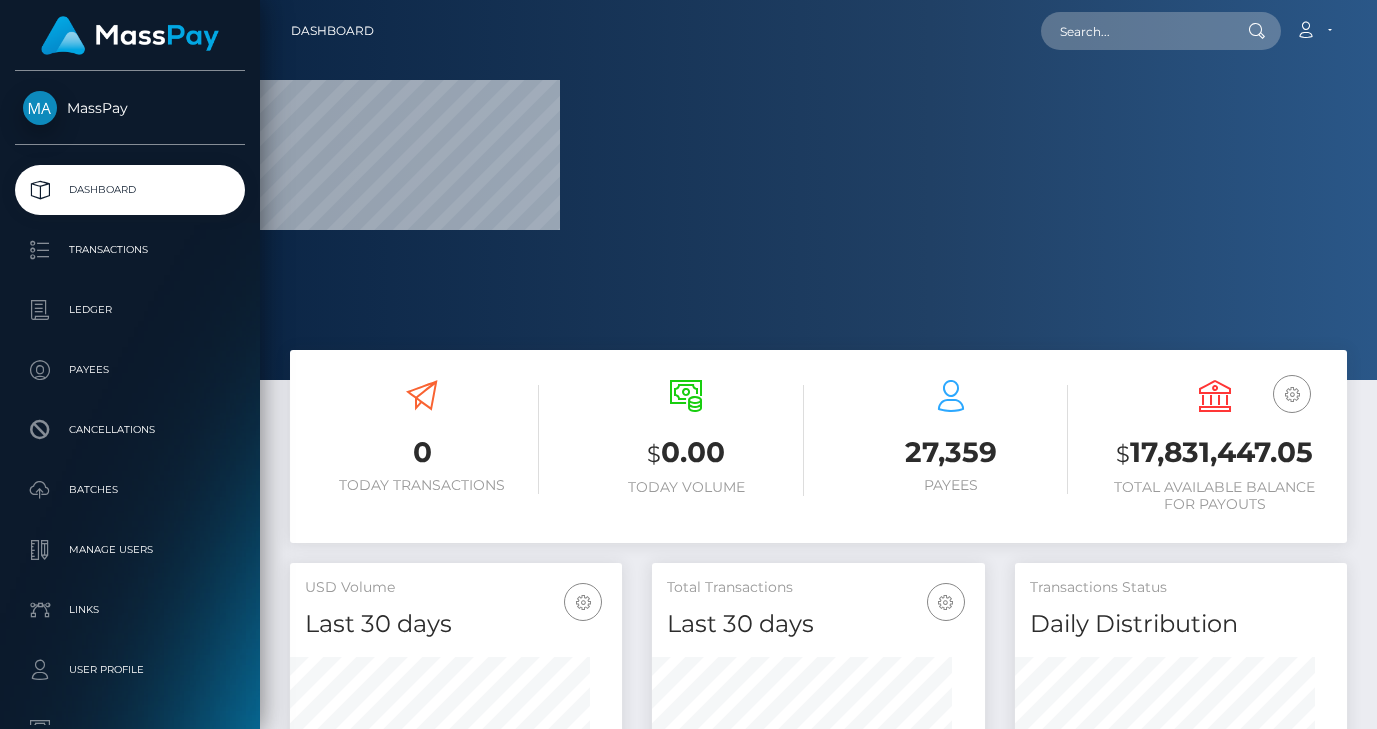 scroll, scrollTop: 0, scrollLeft: 0, axis: both 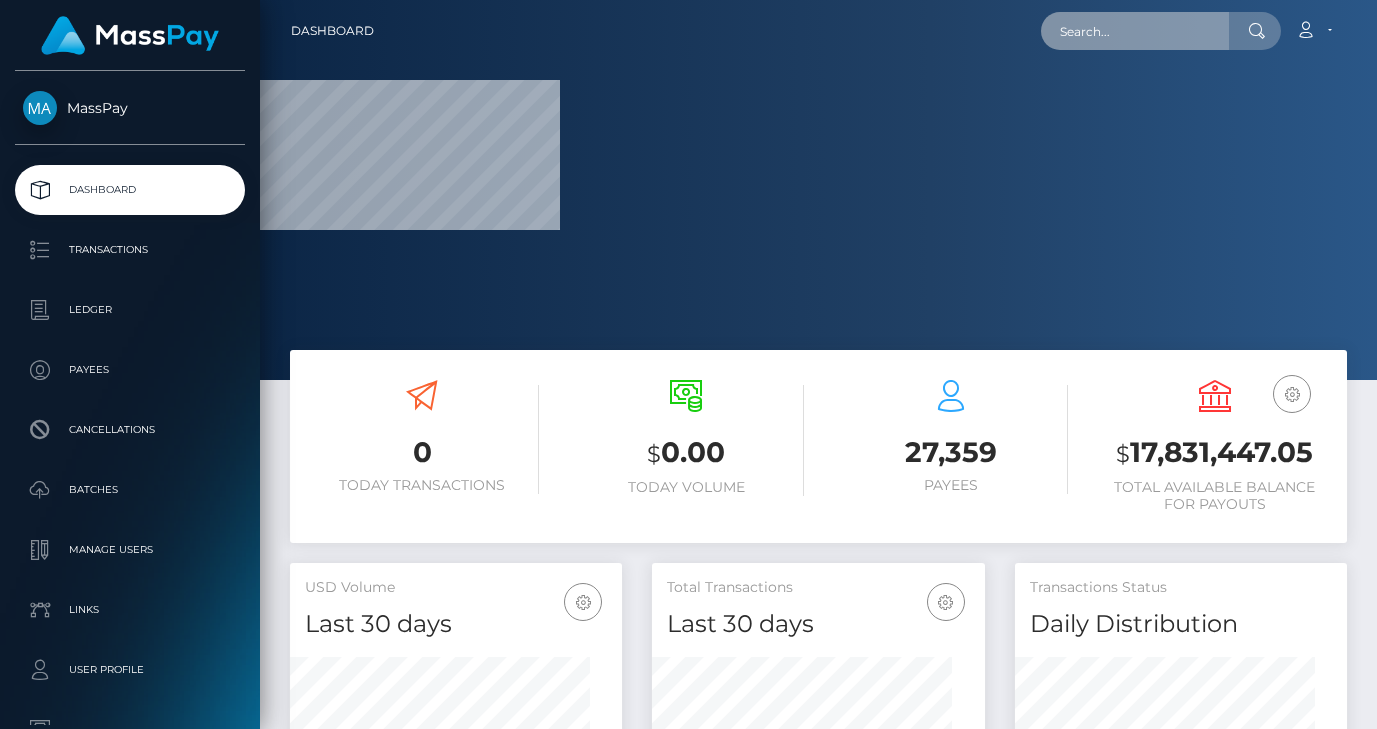 click at bounding box center [1135, 31] 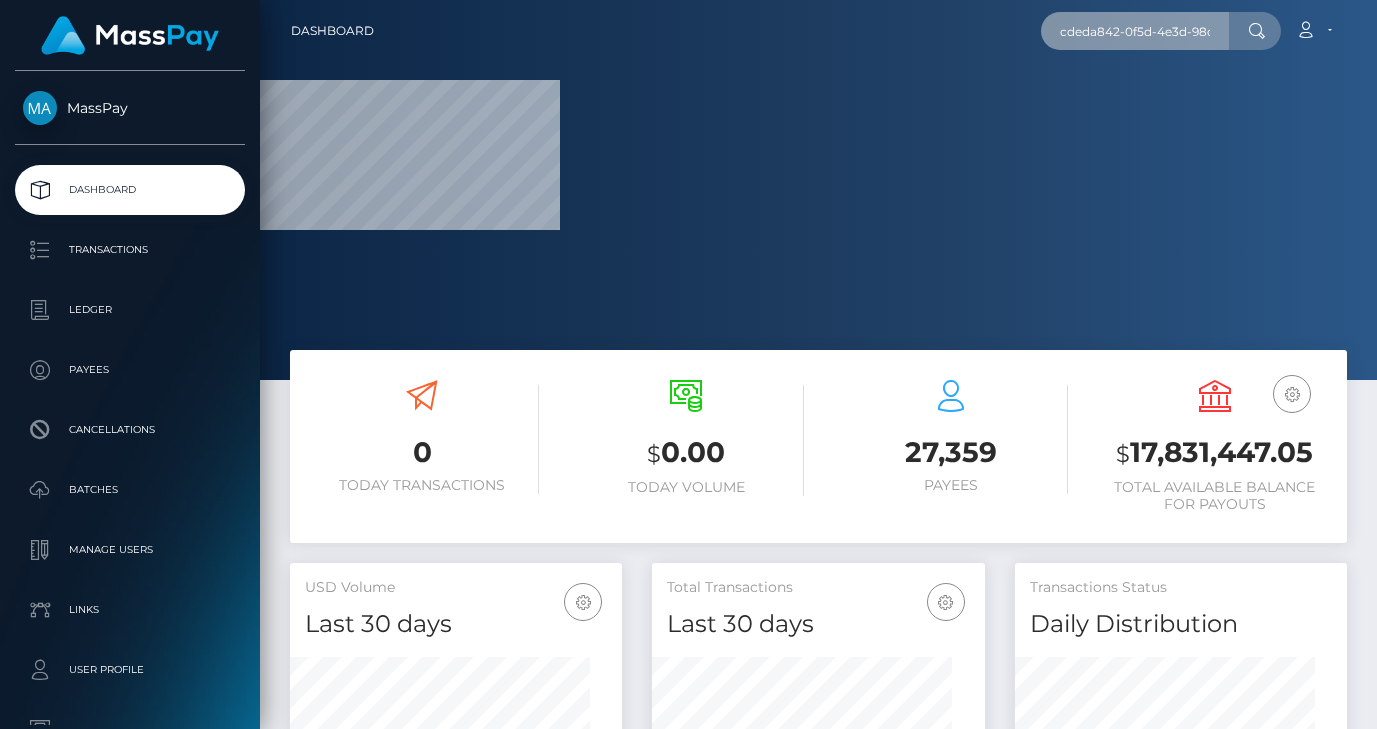 scroll, scrollTop: 0, scrollLeft: 101, axis: horizontal 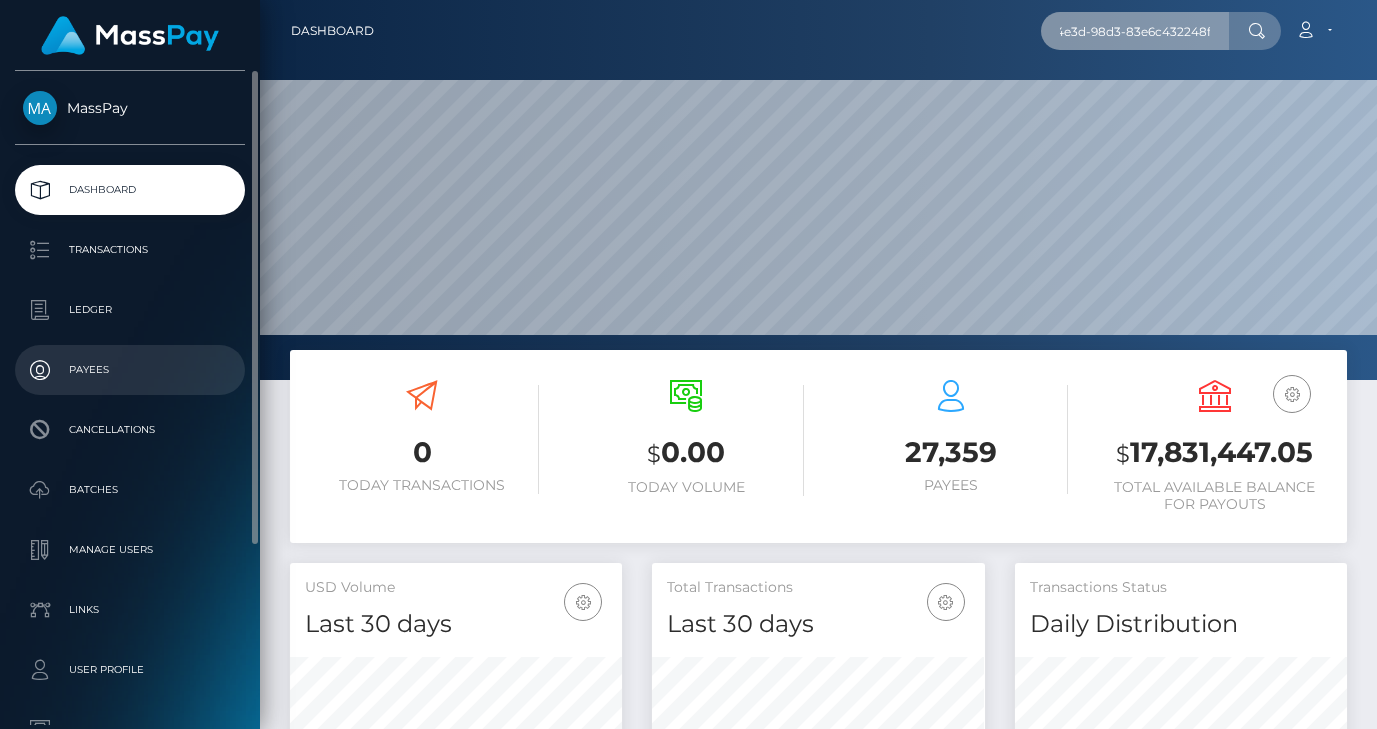 type on "cdeda842-0f5d-4e3d-98d3-83e6c432248f" 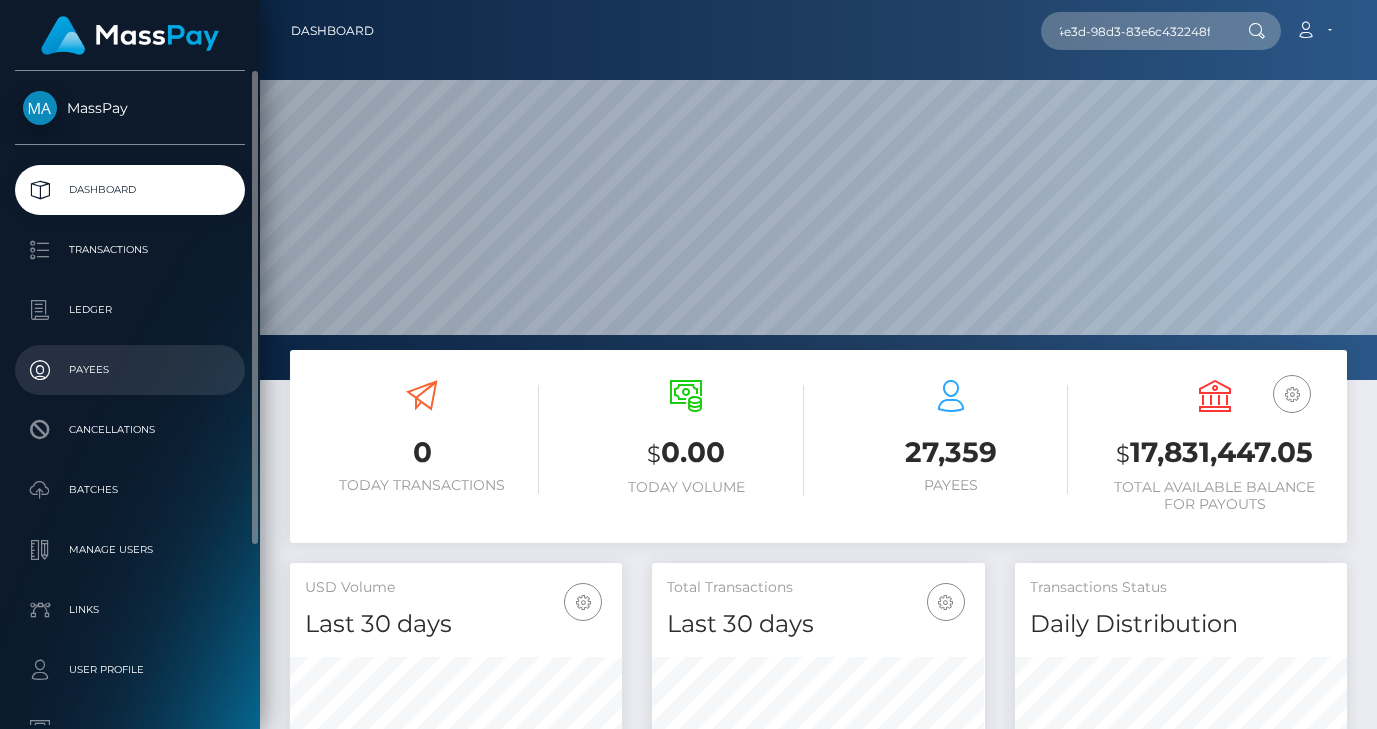 scroll, scrollTop: 0, scrollLeft: 0, axis: both 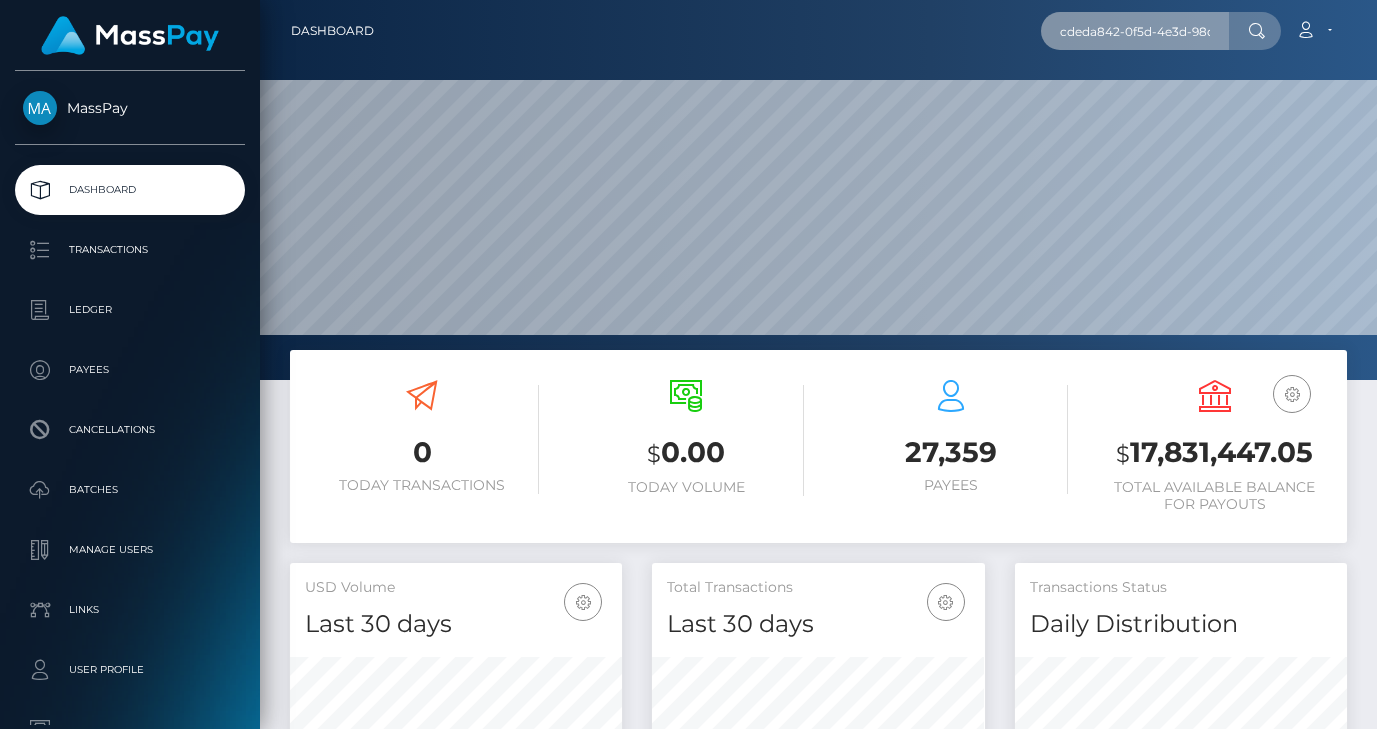 click on "cdeda842-0f5d-4e3d-98d3-83e6c432248f" at bounding box center (1135, 31) 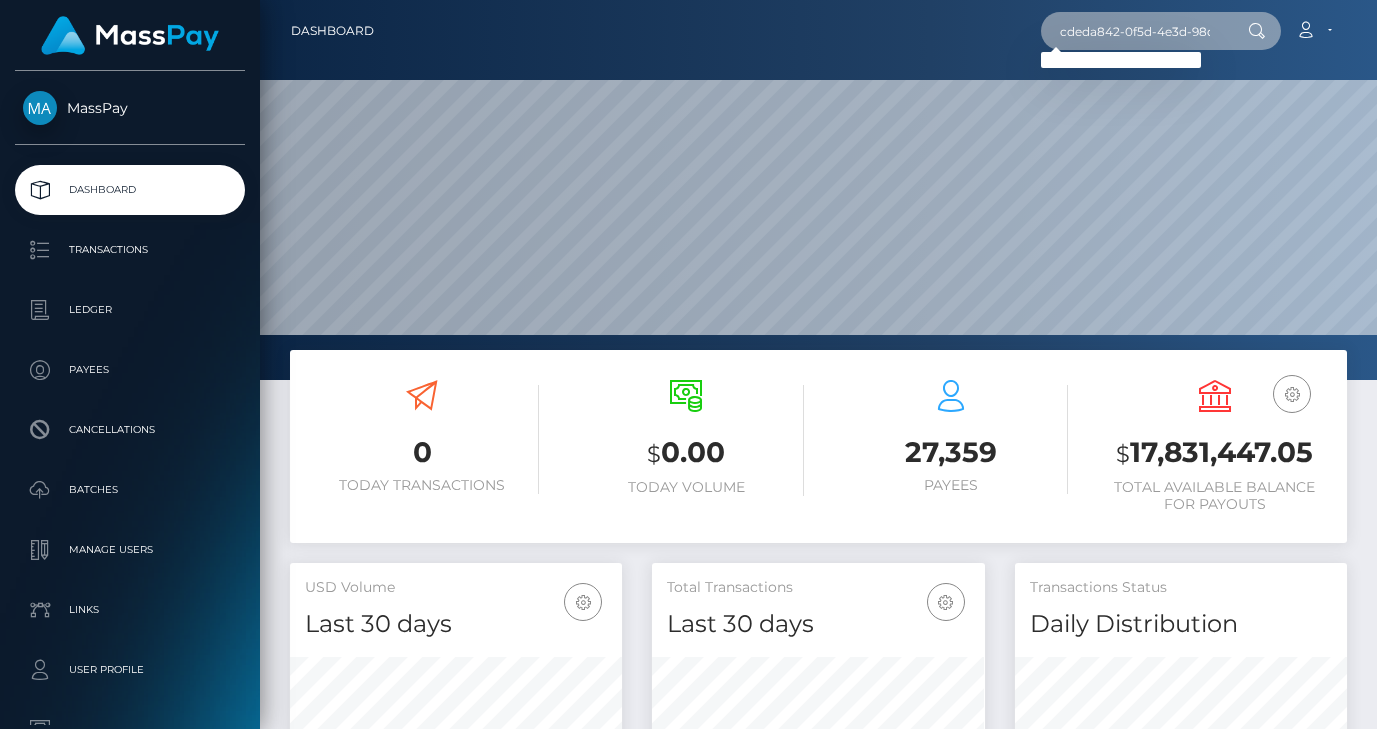 click on "cdeda842-0f5d-4e3d-98d3-83e6c432248f" at bounding box center (1135, 31) 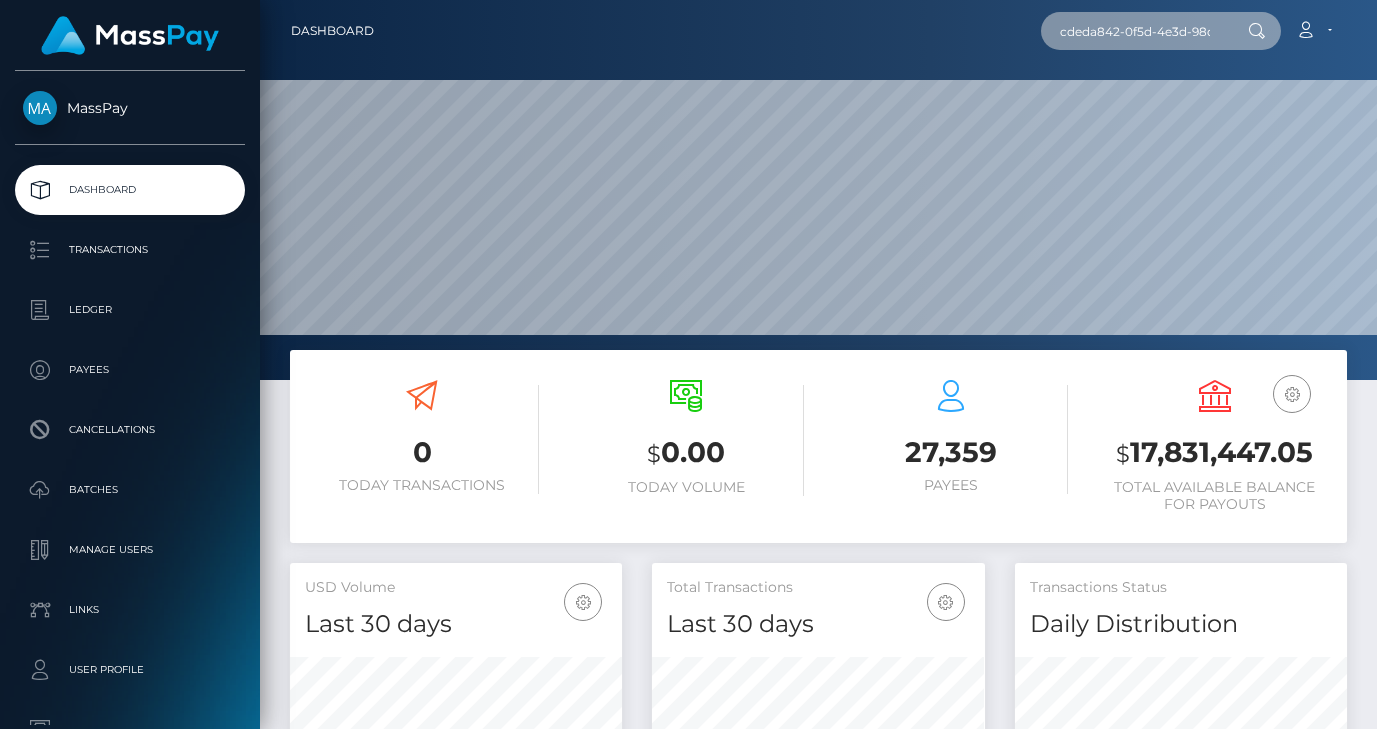 click on "cdeda842-0f5d-4e3d-98d3-83e6c432248f" at bounding box center (1135, 31) 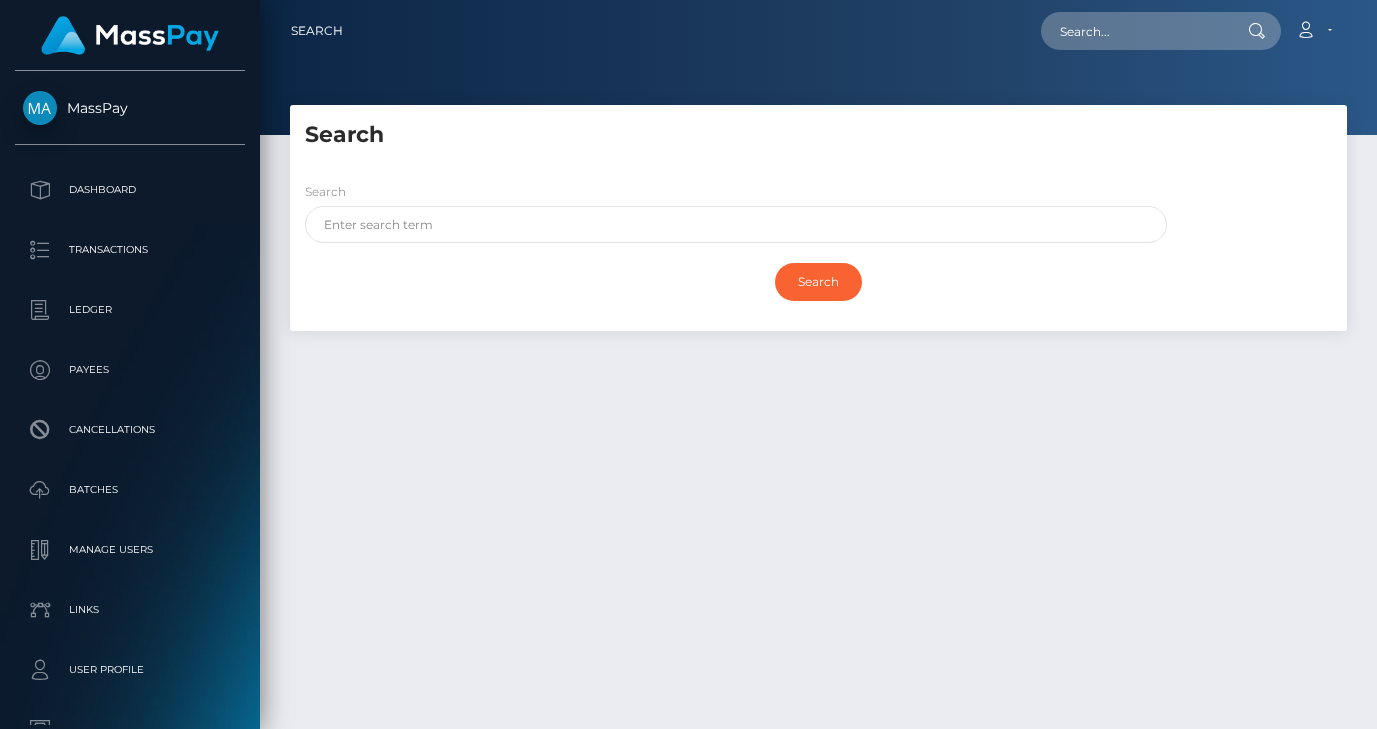 scroll, scrollTop: 0, scrollLeft: 0, axis: both 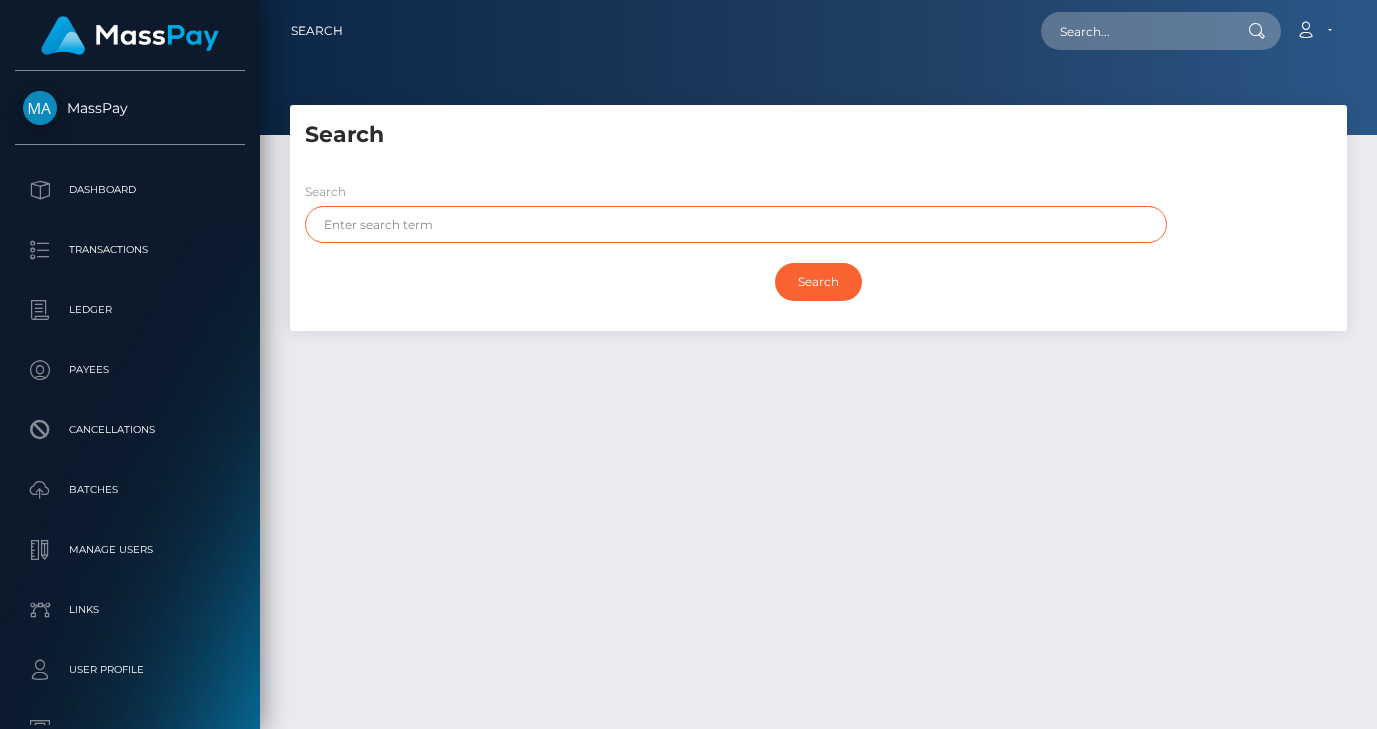 click at bounding box center [736, 224] 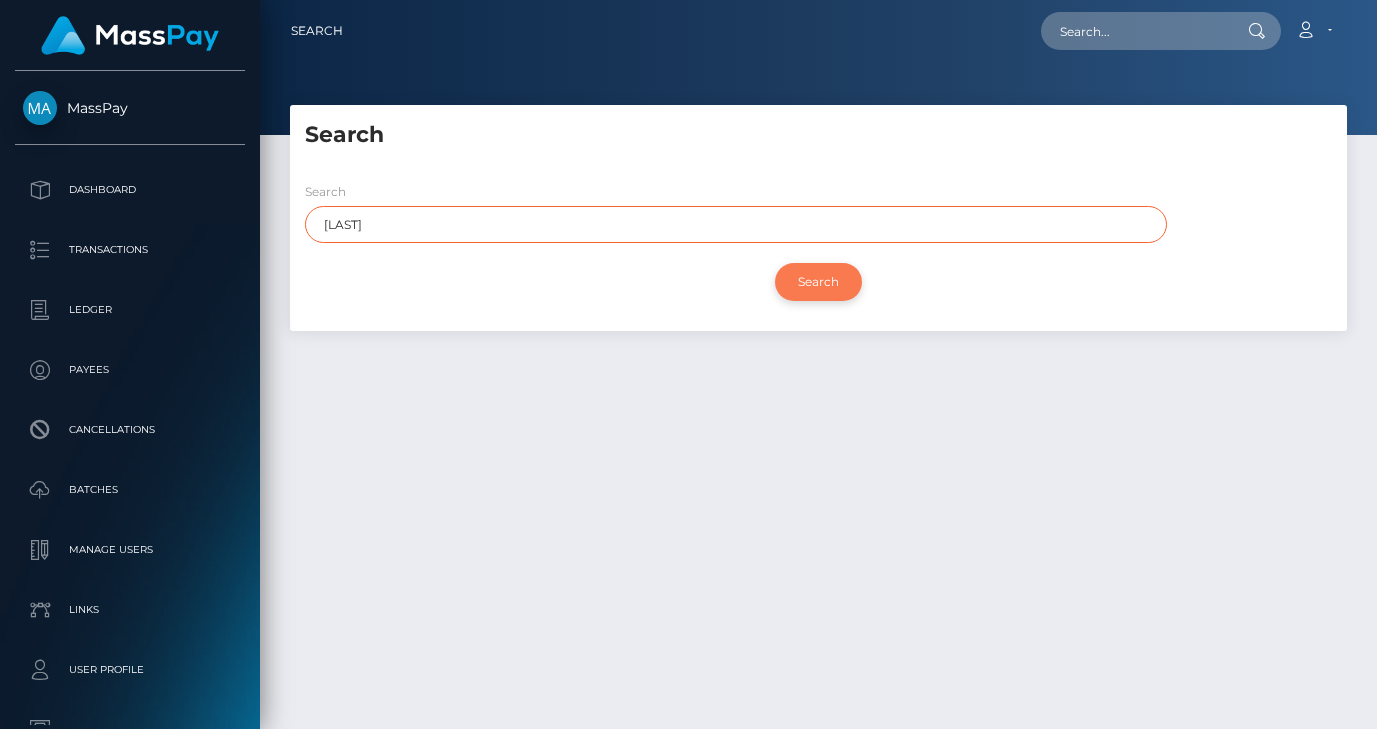 type on "[LAST]" 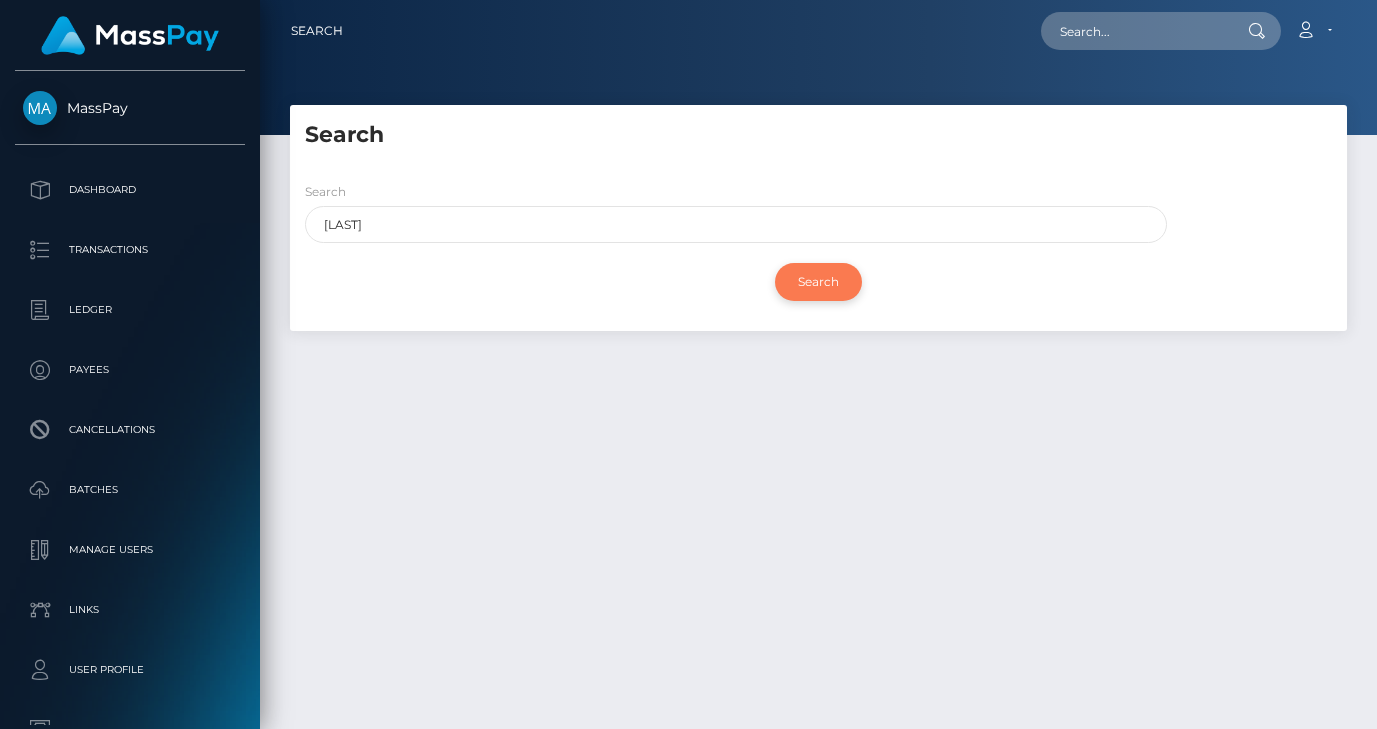click on "Search" at bounding box center [818, 282] 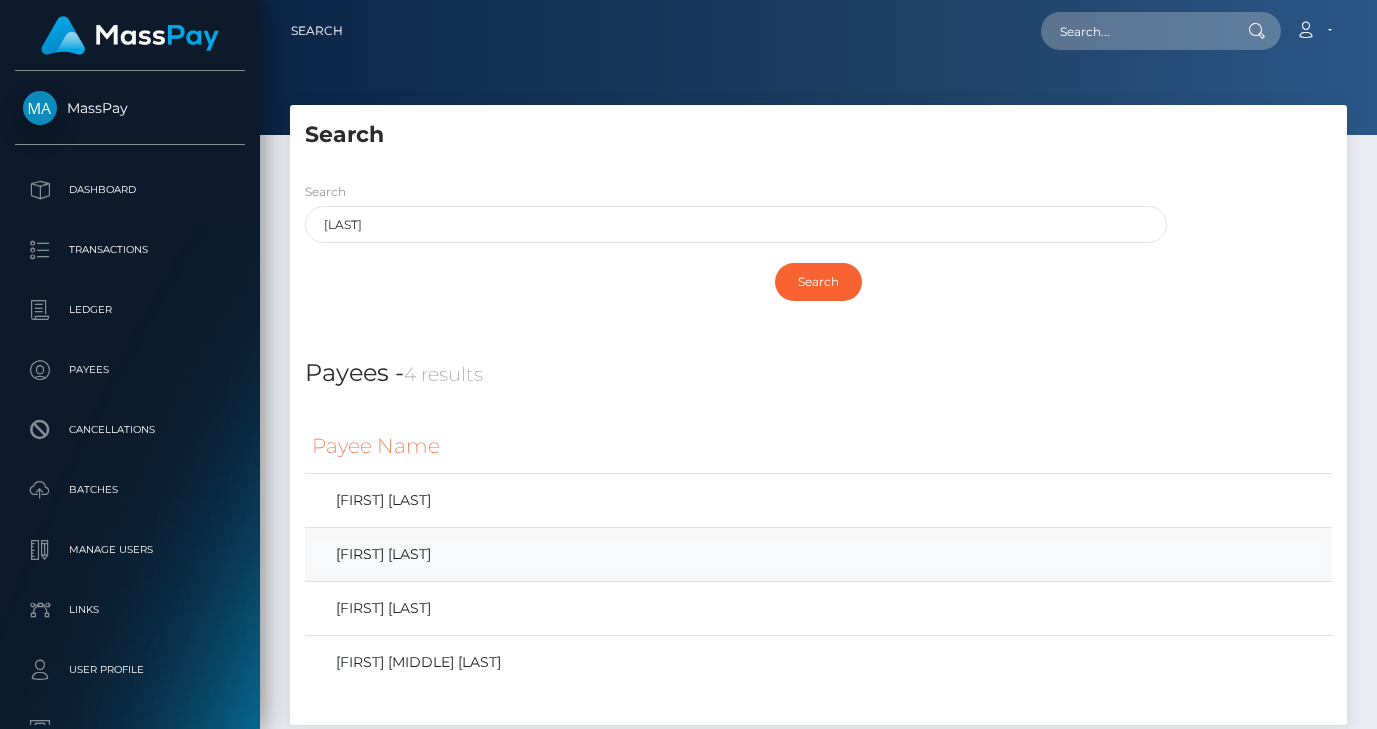 click on "[FIRST] [LAST]" at bounding box center [818, 554] 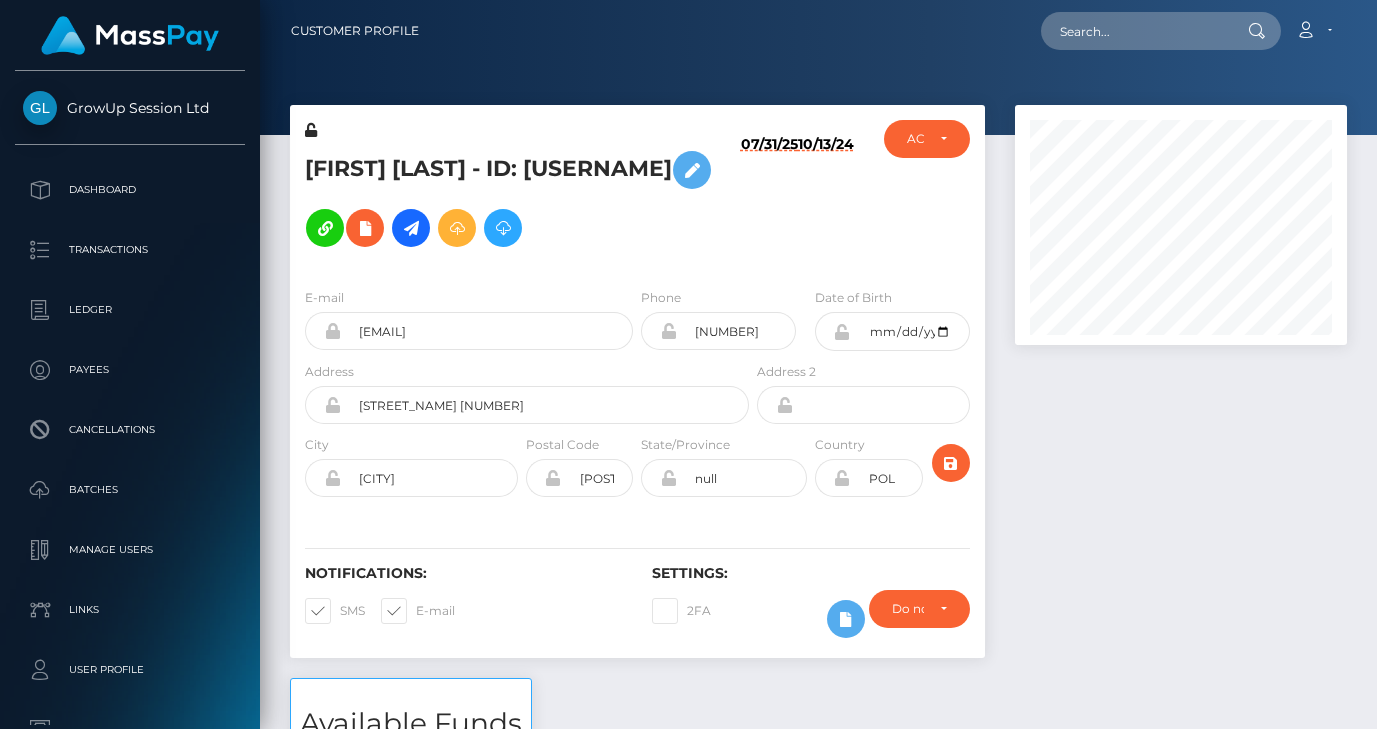 scroll, scrollTop: 0, scrollLeft: 0, axis: both 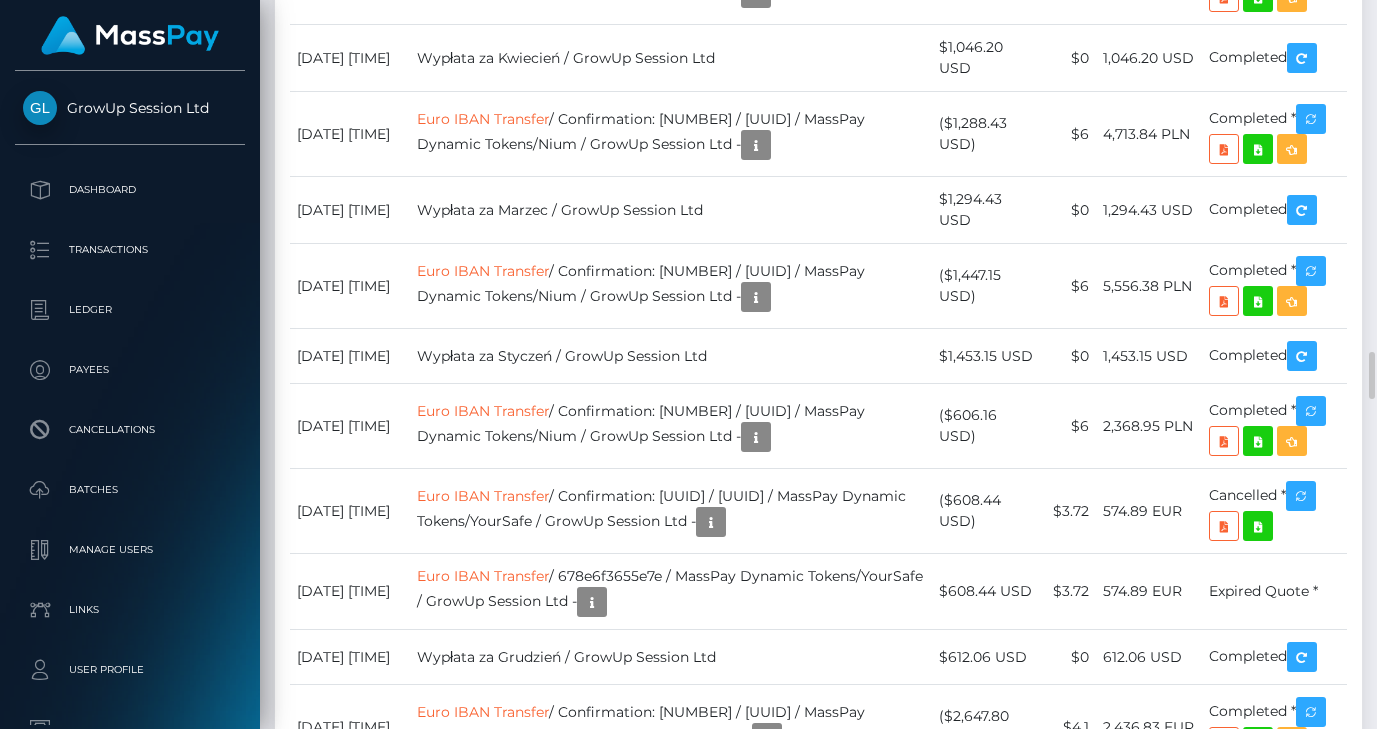 click on "Transactions History
* Transactions date/time are shown in payee's local timezone
Date/Time
Description
Amount
Fee
Received
Status
Litecoin" at bounding box center (818, 1816) 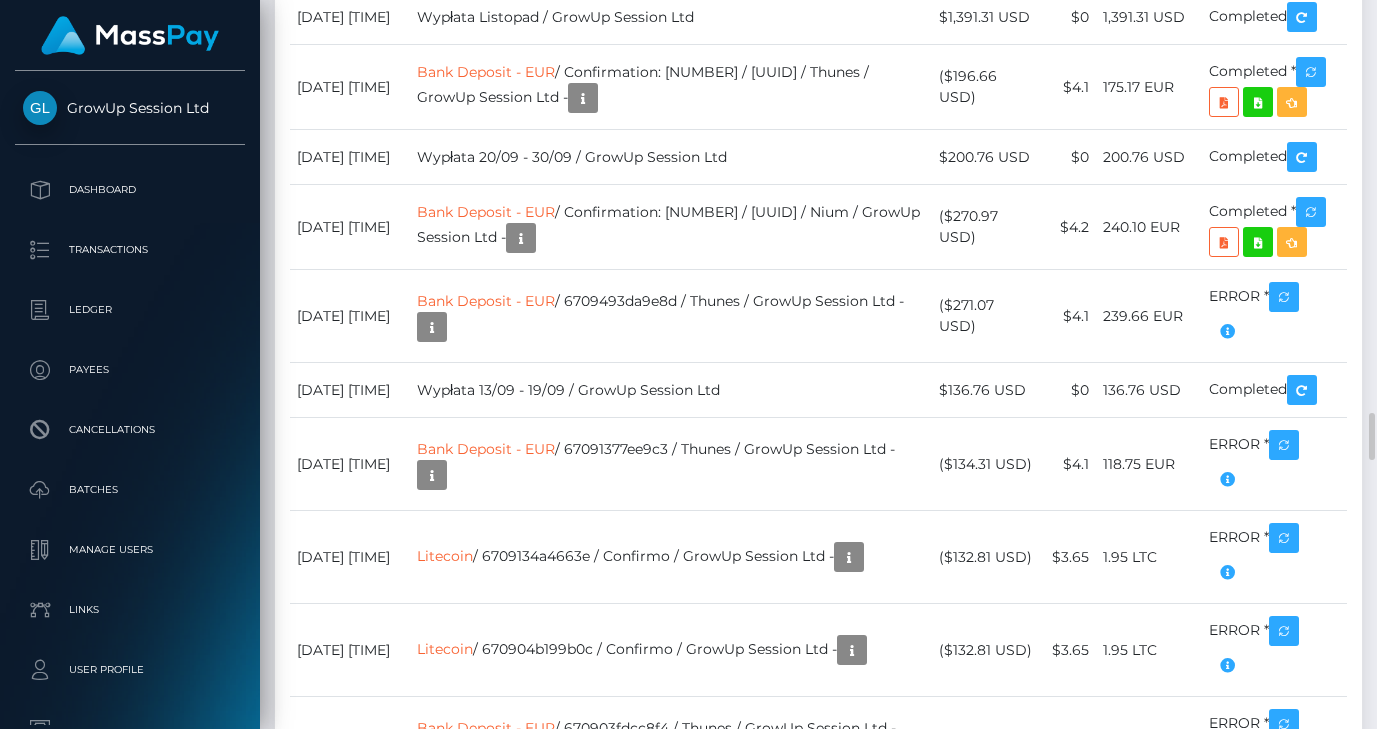 scroll, scrollTop: 6757, scrollLeft: 0, axis: vertical 